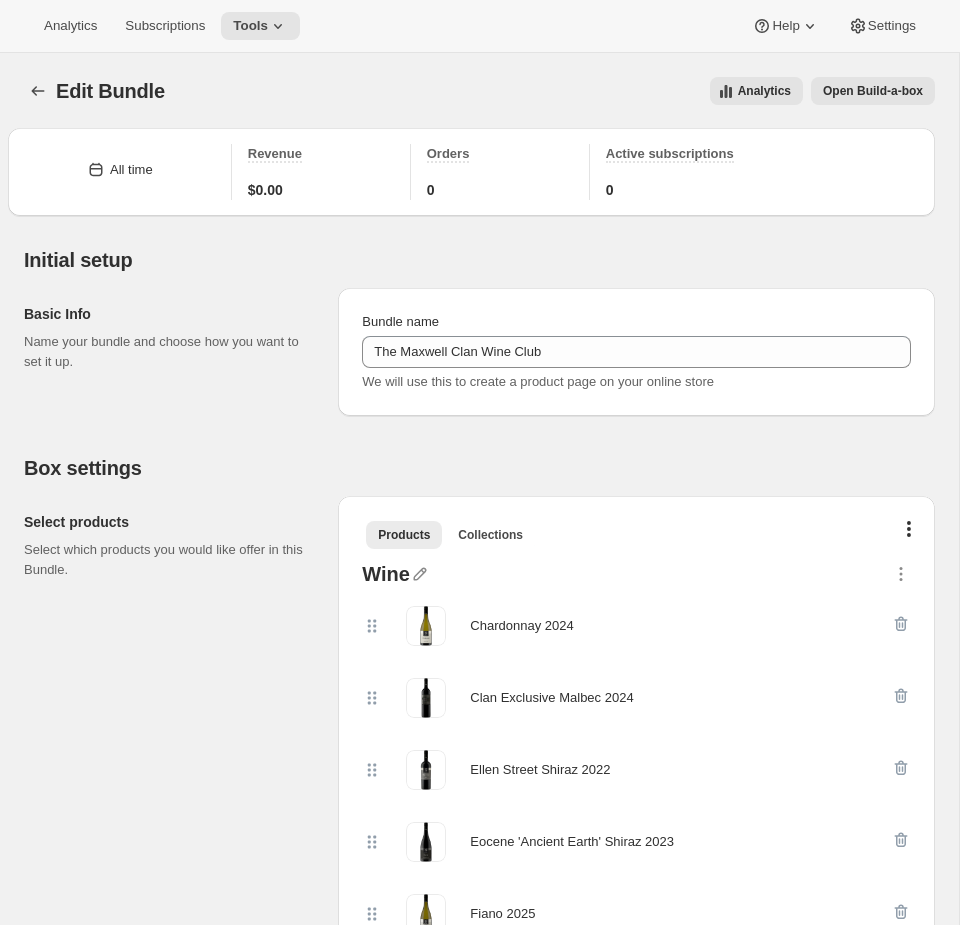 scroll, scrollTop: 2155, scrollLeft: 0, axis: vertical 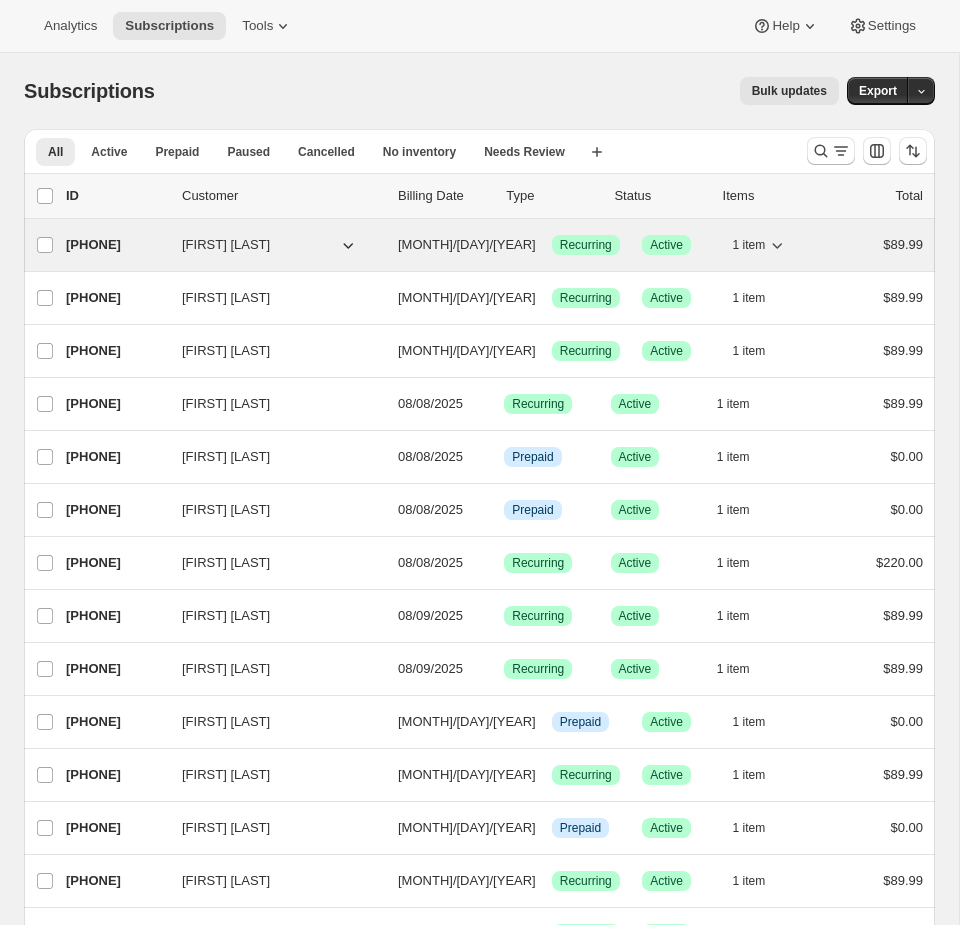 click on "[PHONE] [FIRST] [LAST] [MONTH]/[DAY]/[YEAR] Success Recurring Success Active 1   item [PRICE]" at bounding box center (494, 245) 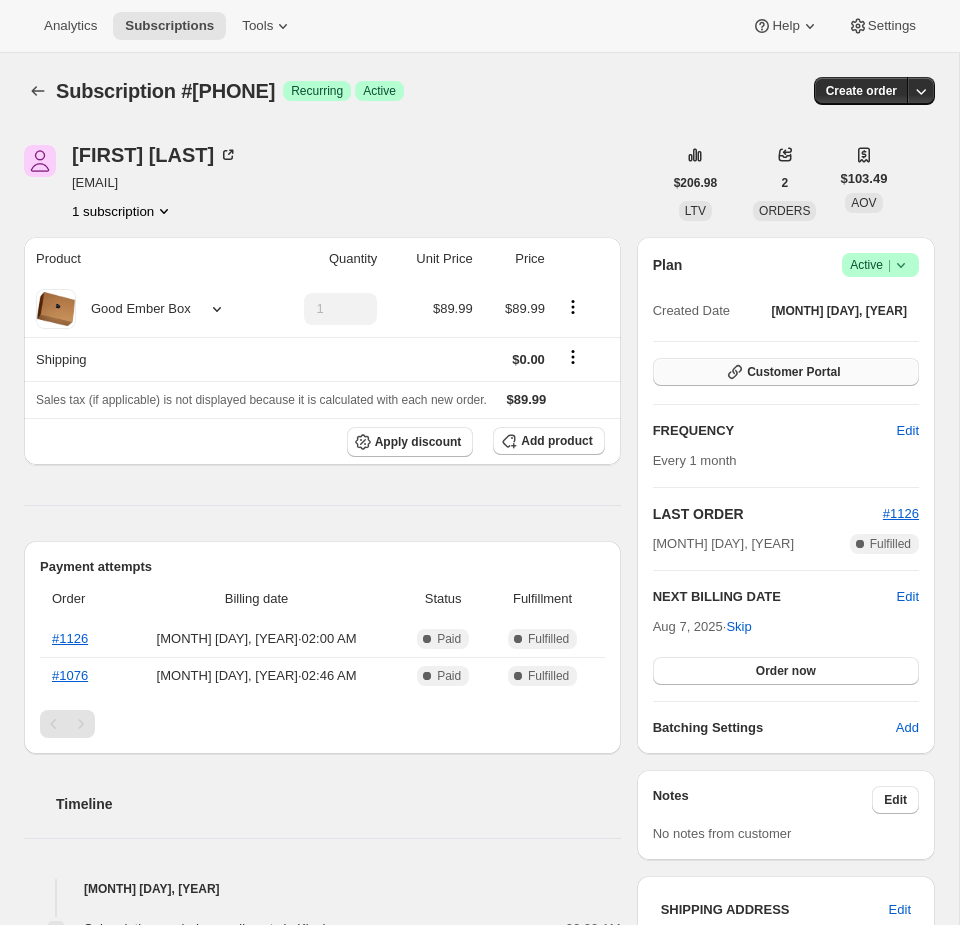 click on "Customer Portal" at bounding box center [786, 372] 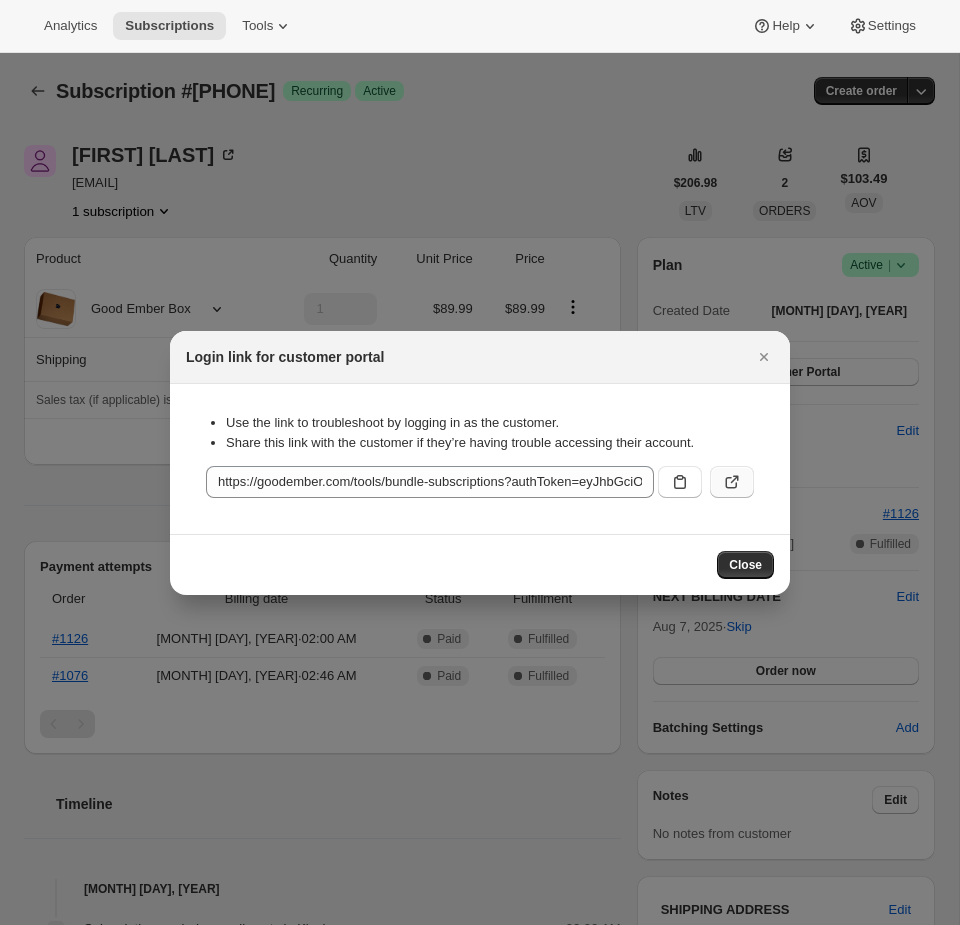 click 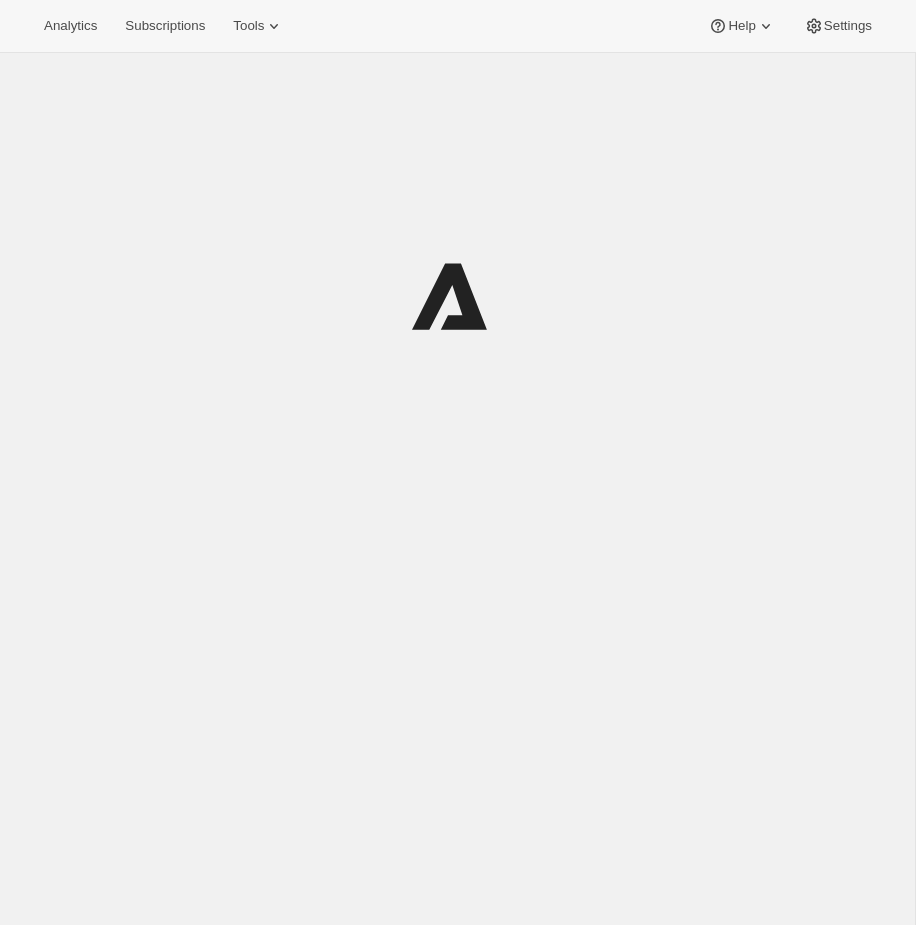 scroll, scrollTop: 0, scrollLeft: 0, axis: both 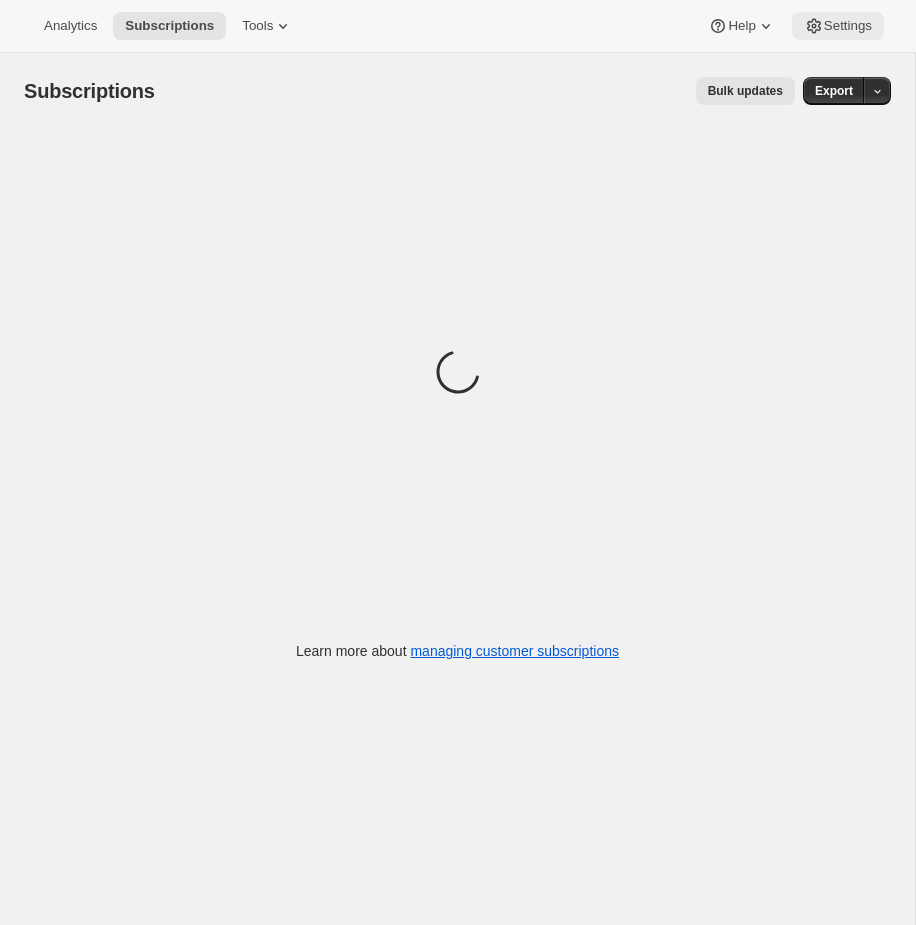 click on "Settings" at bounding box center (848, 26) 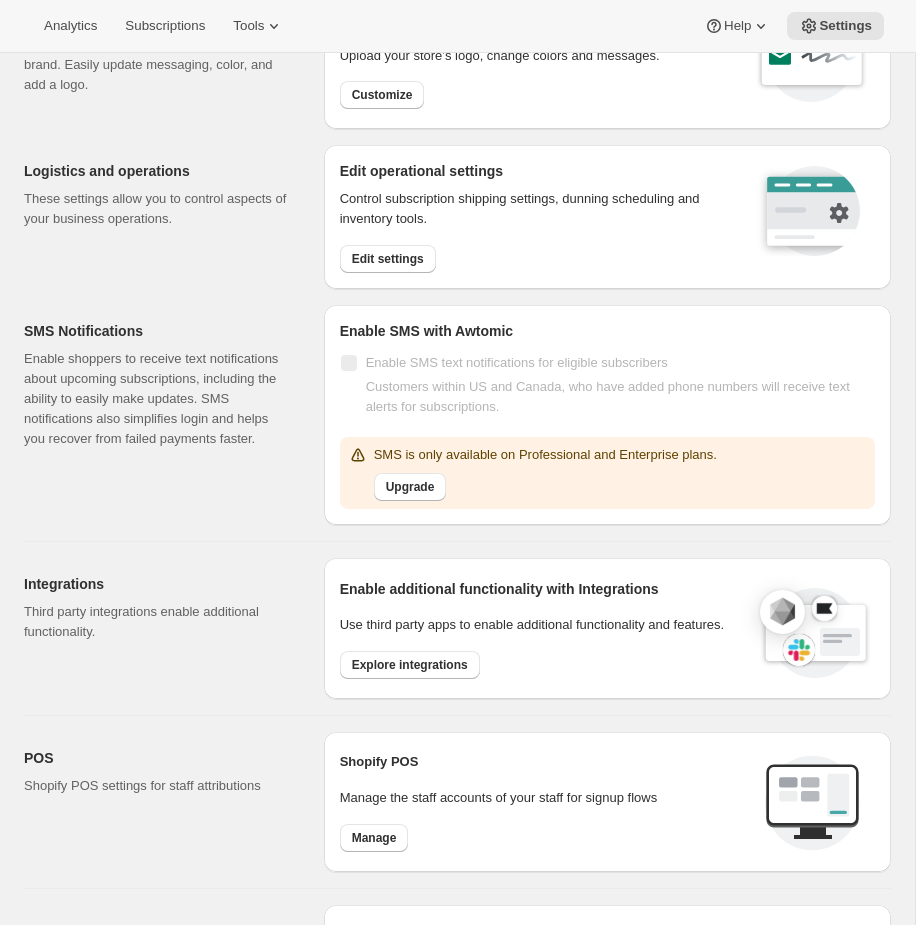scroll, scrollTop: 0, scrollLeft: 0, axis: both 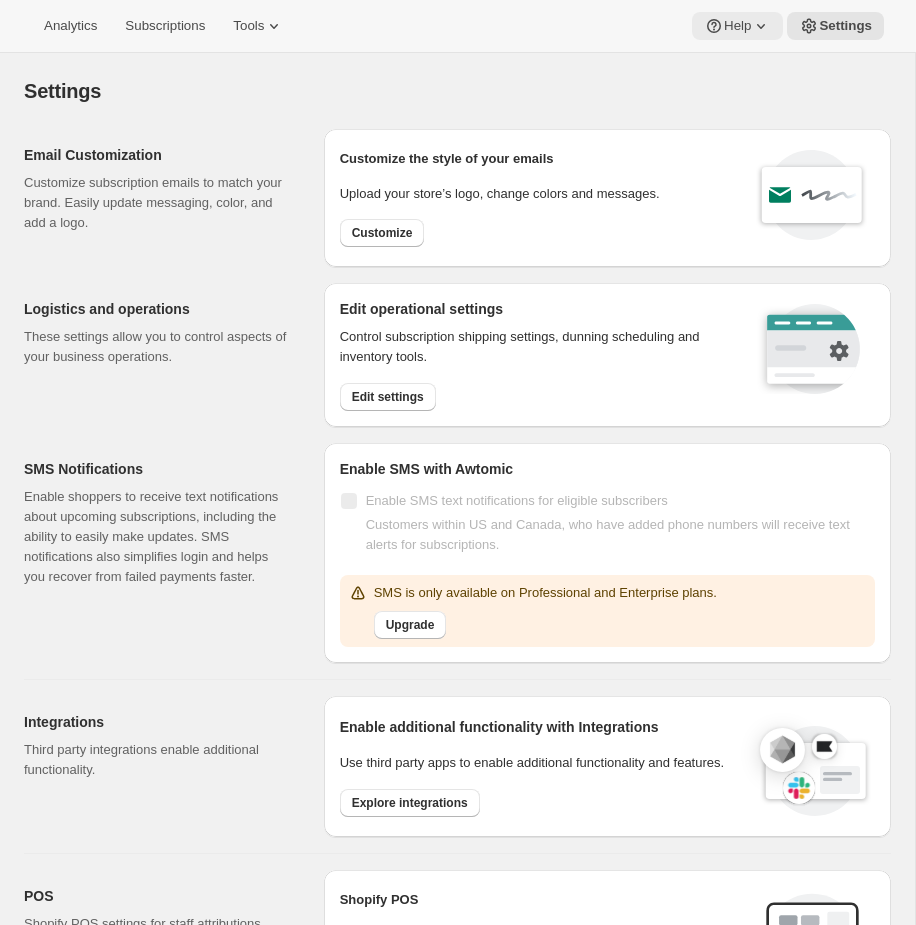 click 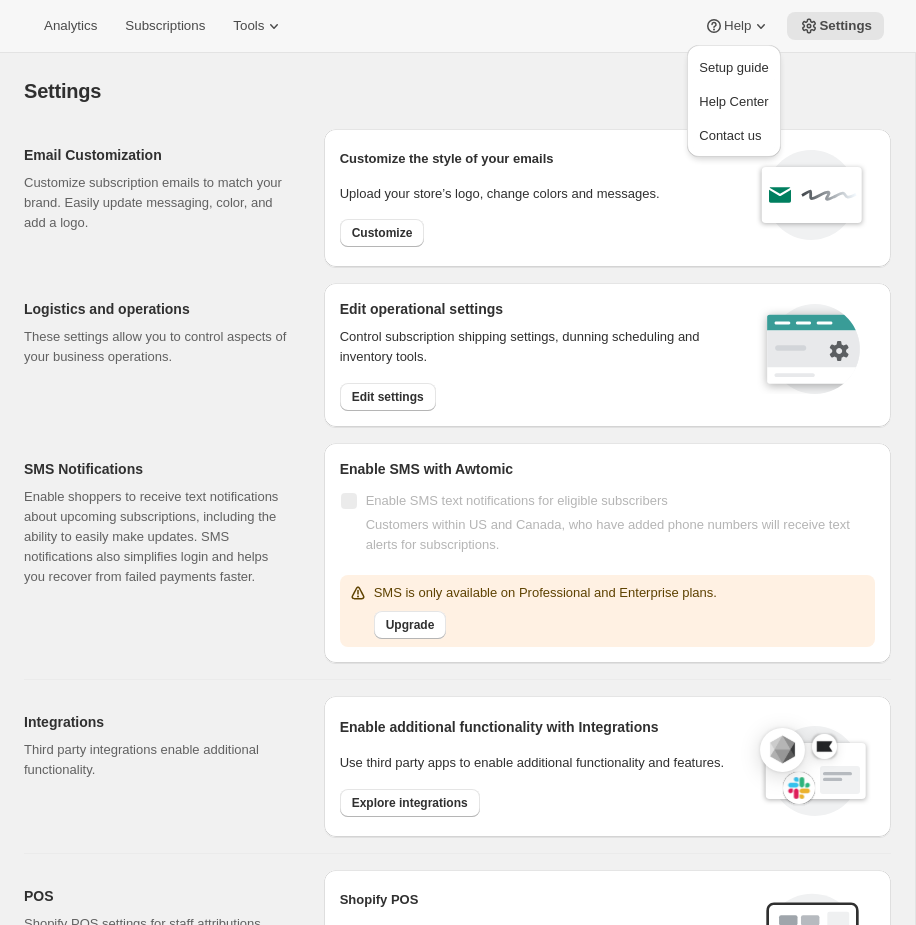 click on "Settings. This page is ready Settings" at bounding box center (457, 91) 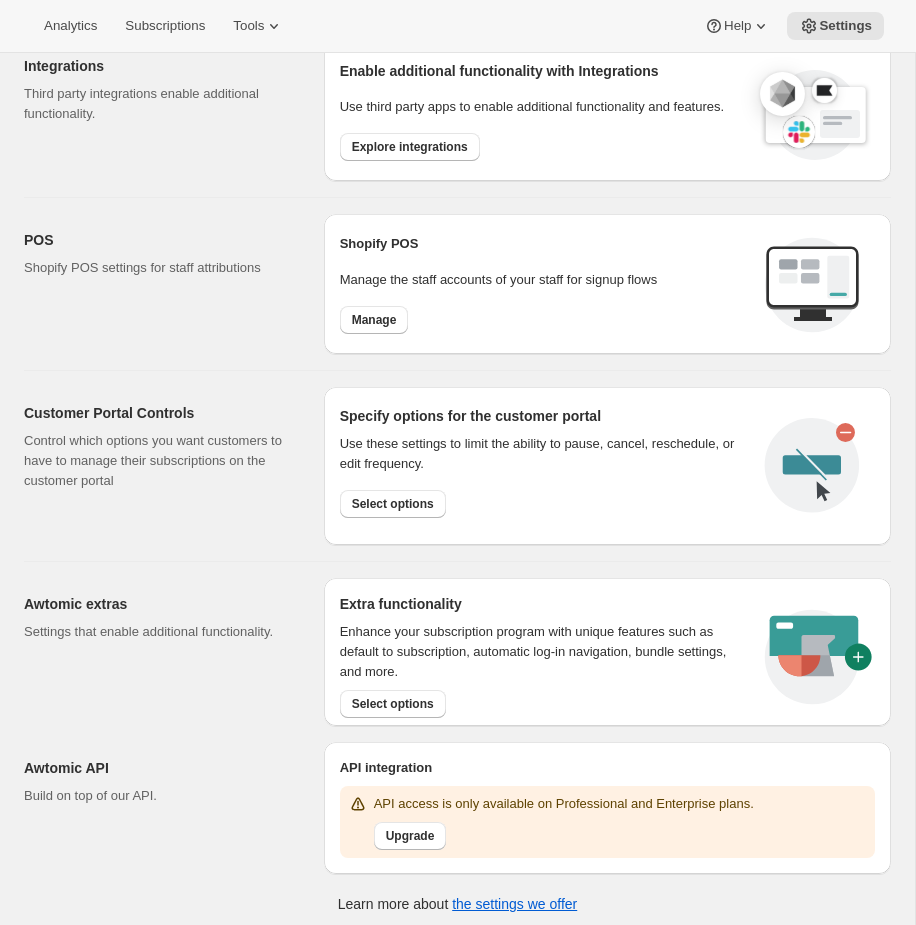 scroll, scrollTop: 673, scrollLeft: 0, axis: vertical 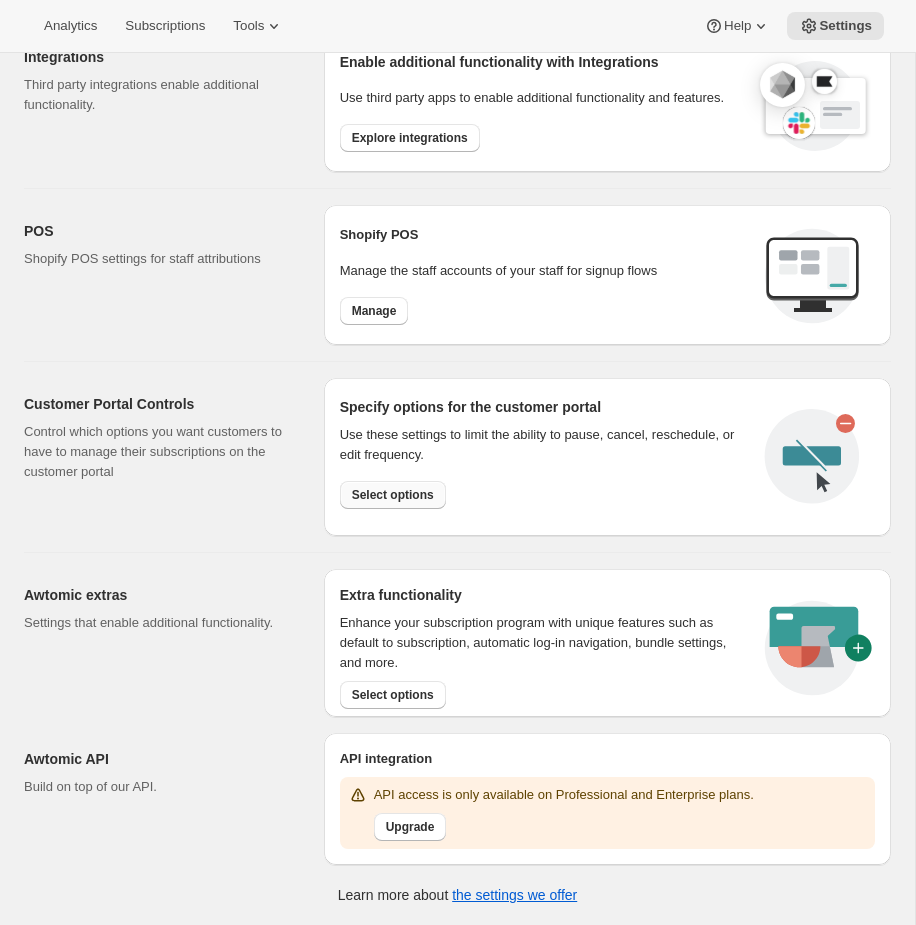 click on "Select options" at bounding box center [393, 495] 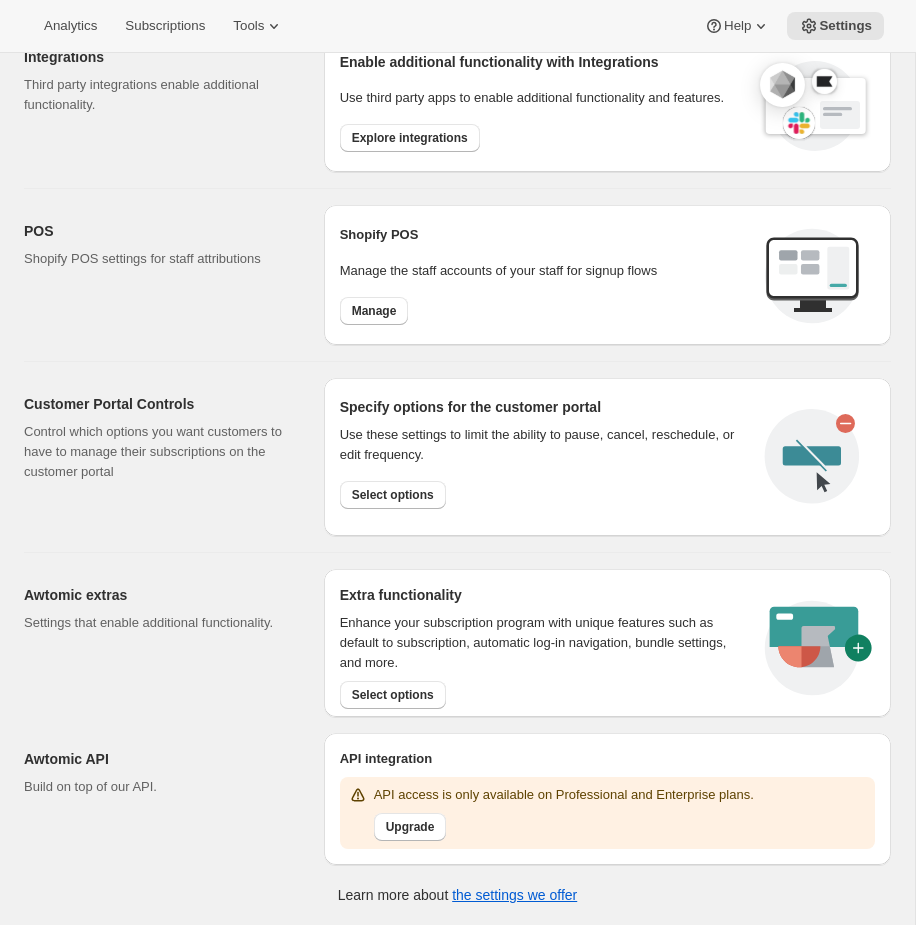 scroll, scrollTop: 0, scrollLeft: 0, axis: both 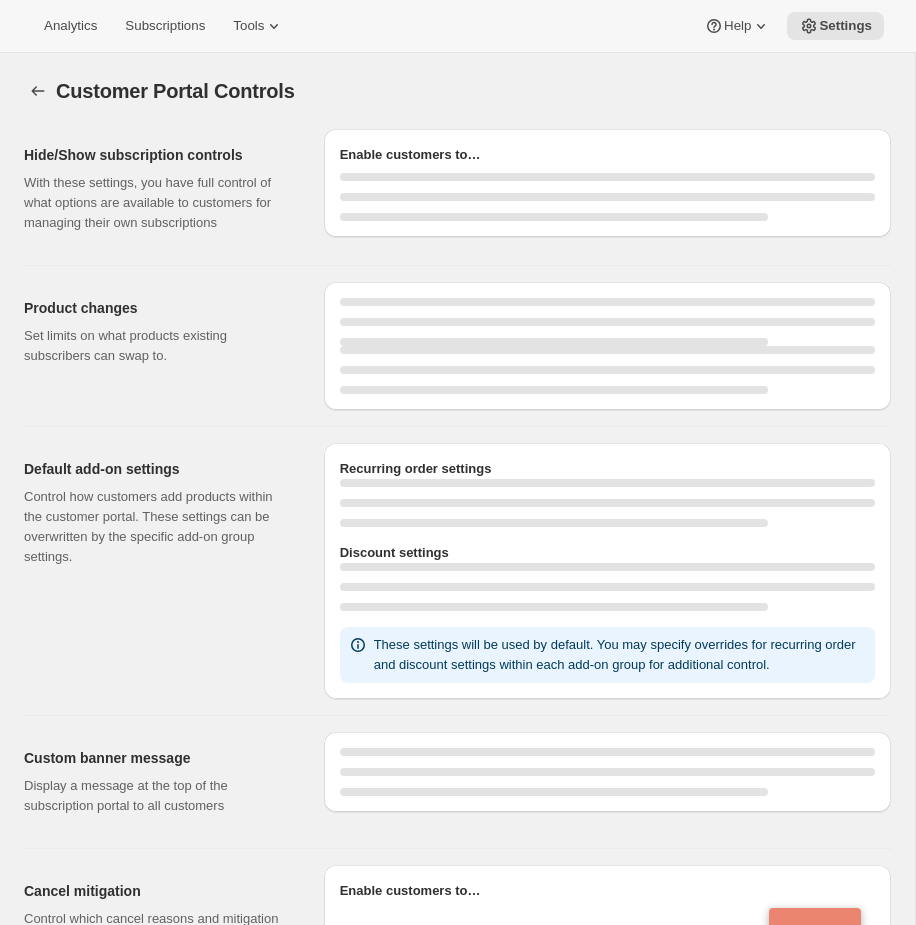 select on "MONTH" 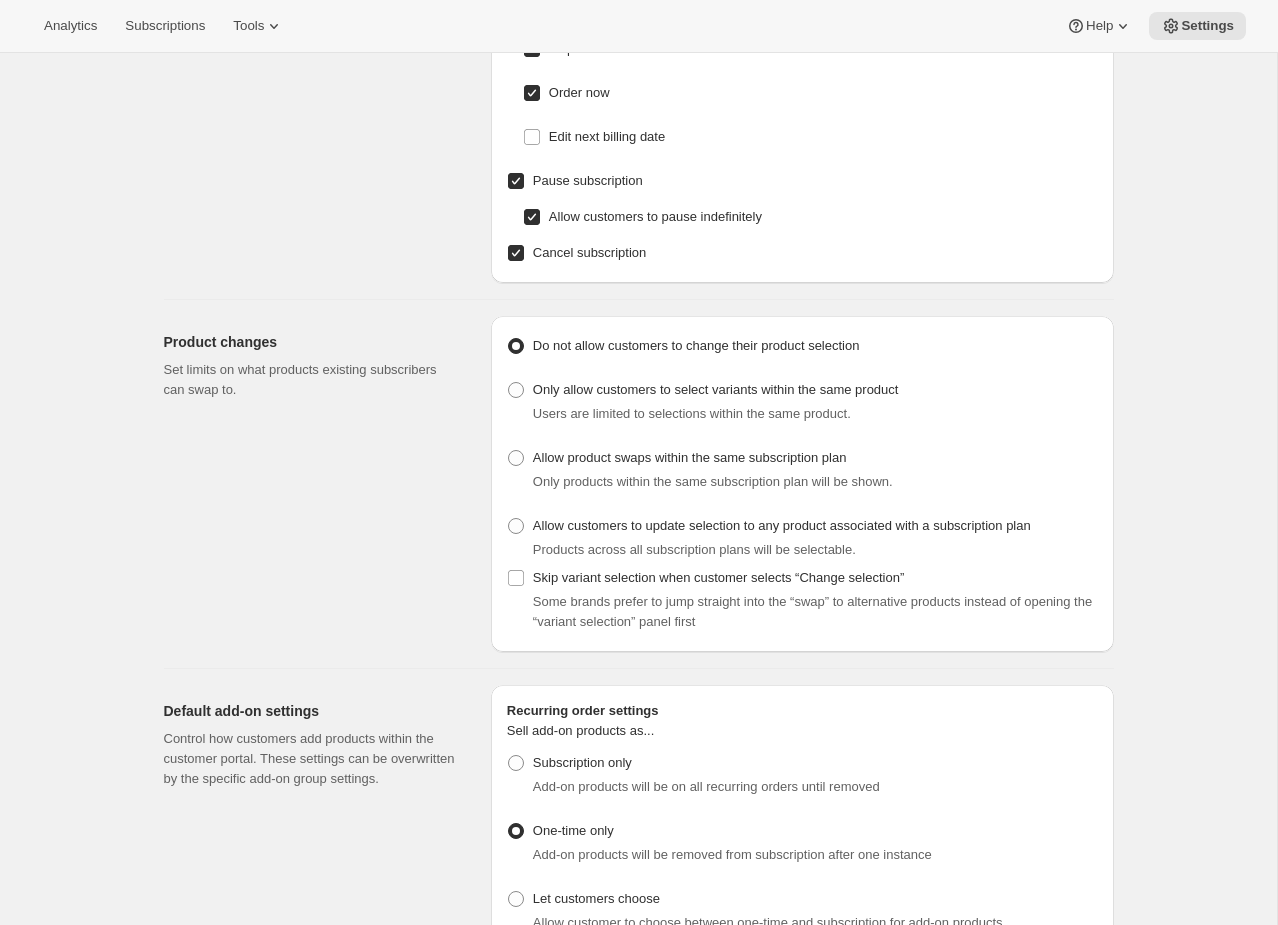 scroll, scrollTop: 0, scrollLeft: 0, axis: both 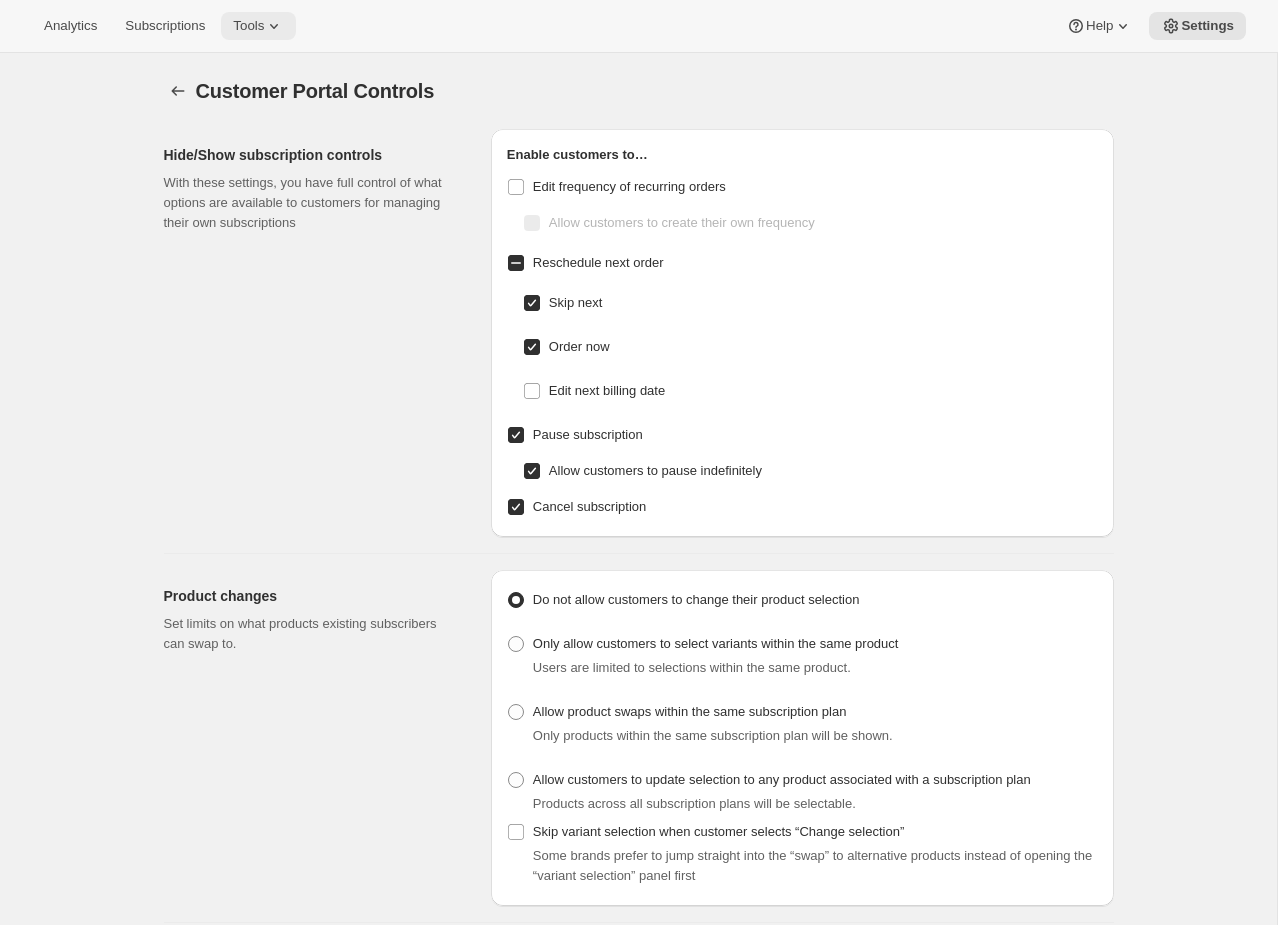 click on "Tools" at bounding box center (248, 26) 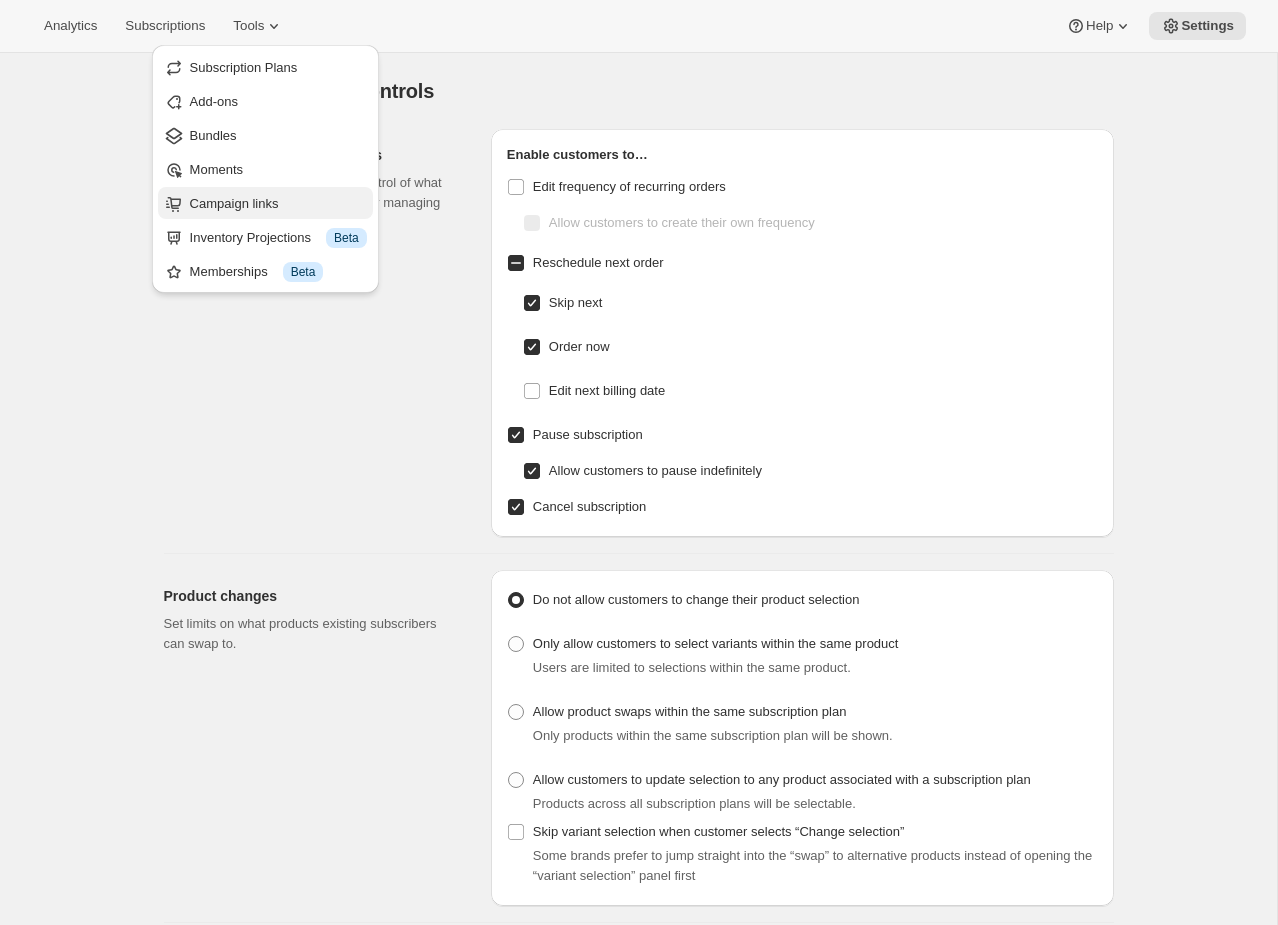 click on "Campaign links" at bounding box center [278, 204] 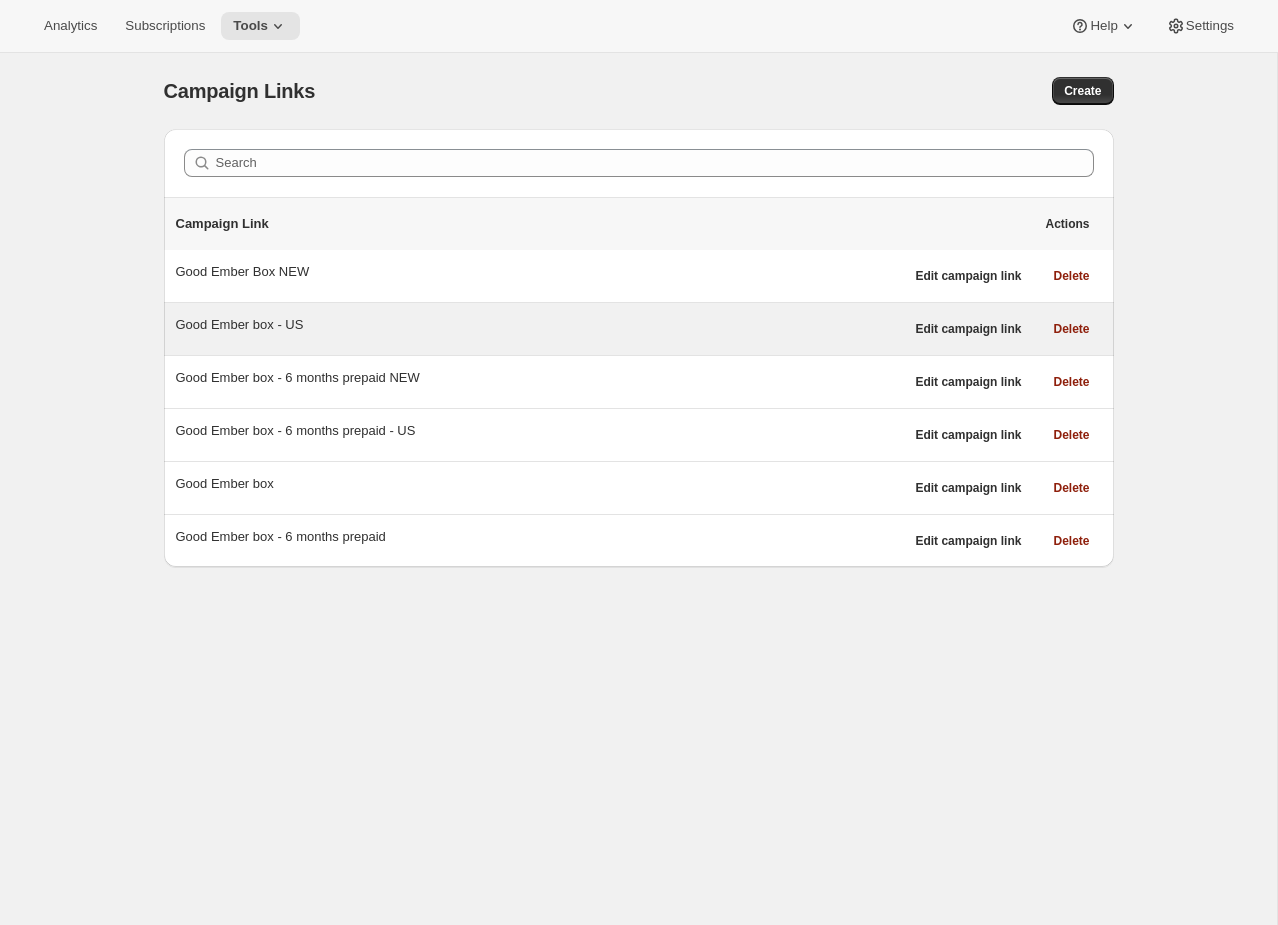 click on "Good Ember box - US" at bounding box center [540, 325] 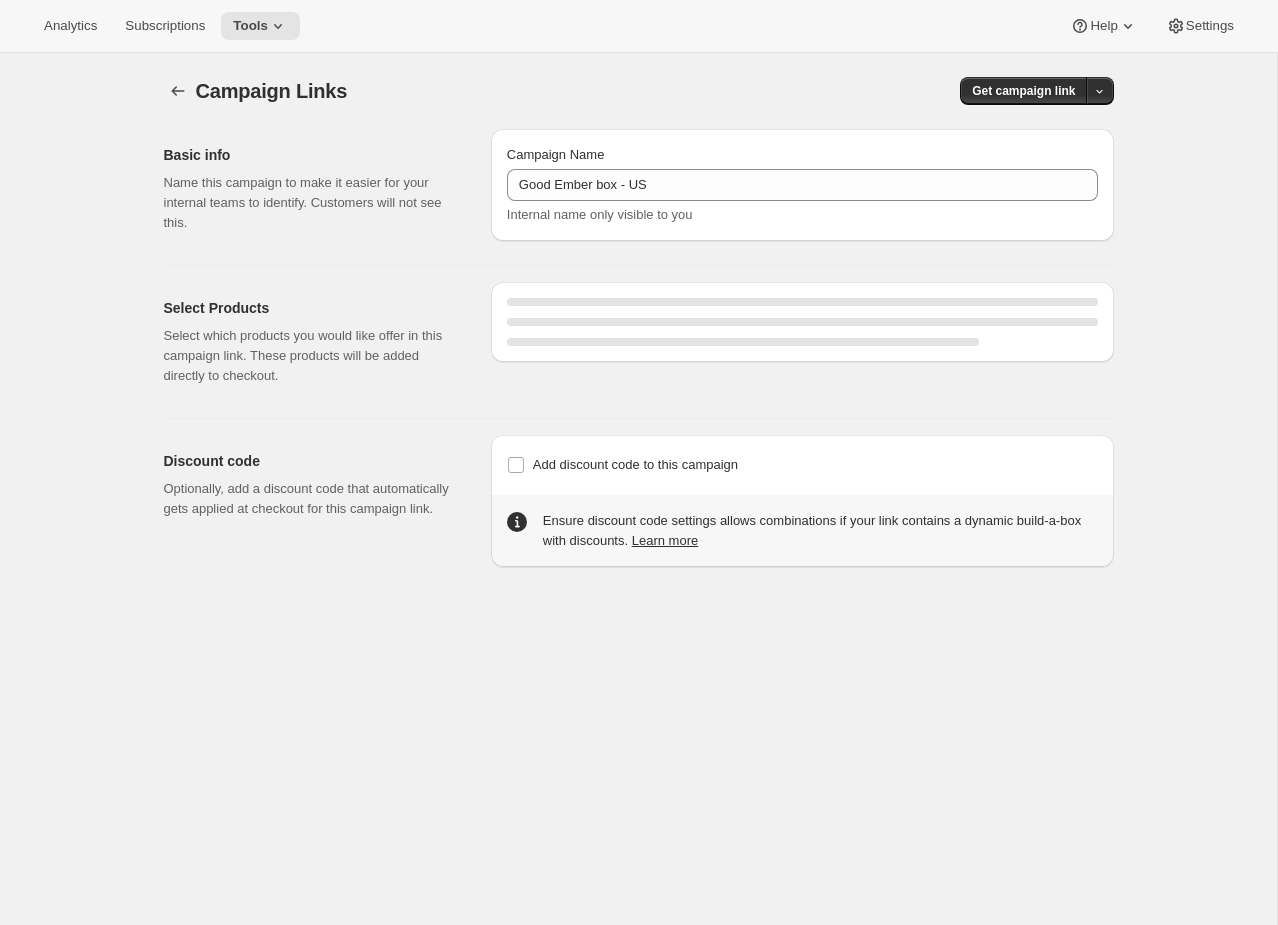 select on "gid://shopify/SellingPlan/4480139509" 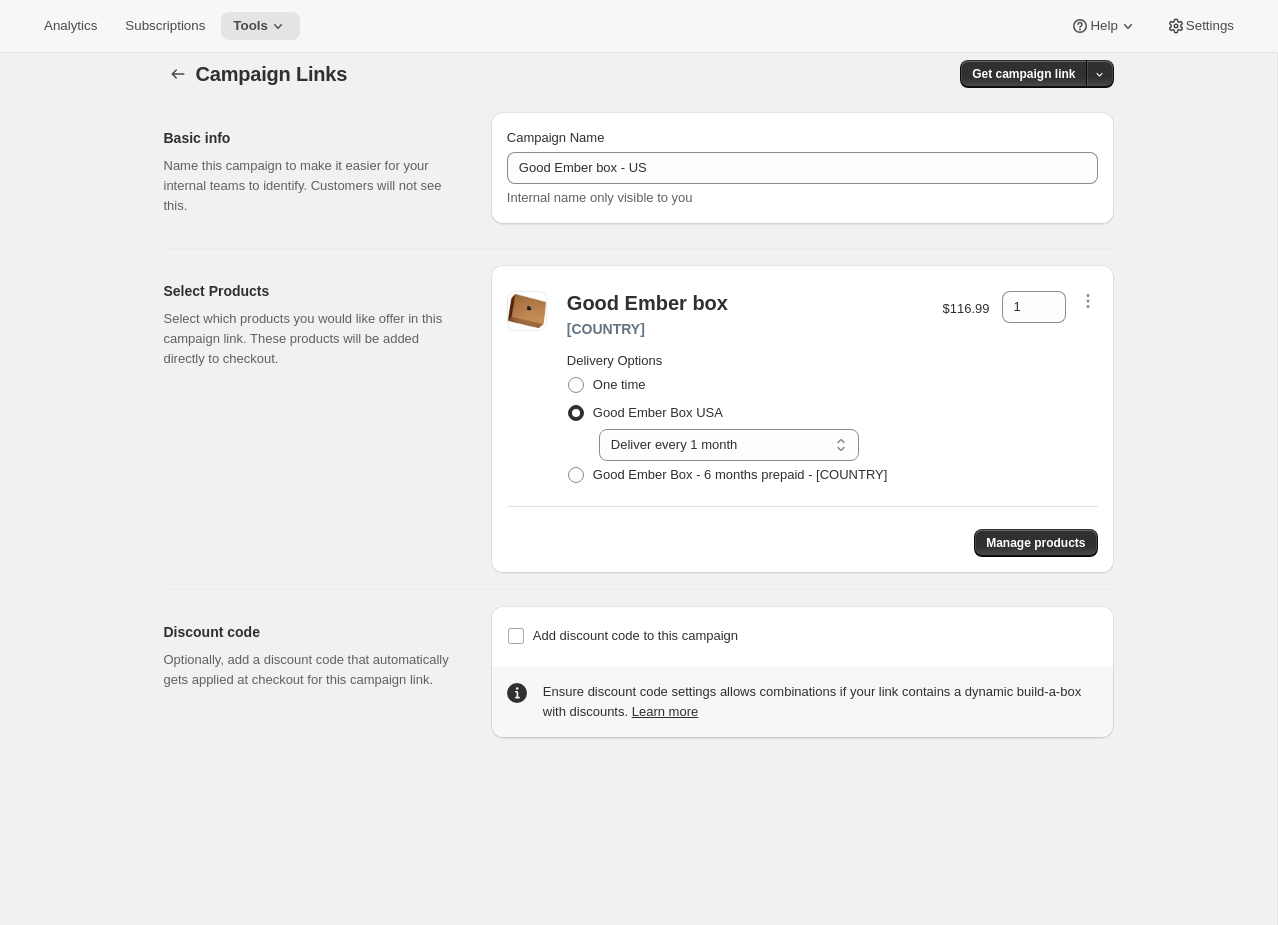 scroll, scrollTop: 0, scrollLeft: 0, axis: both 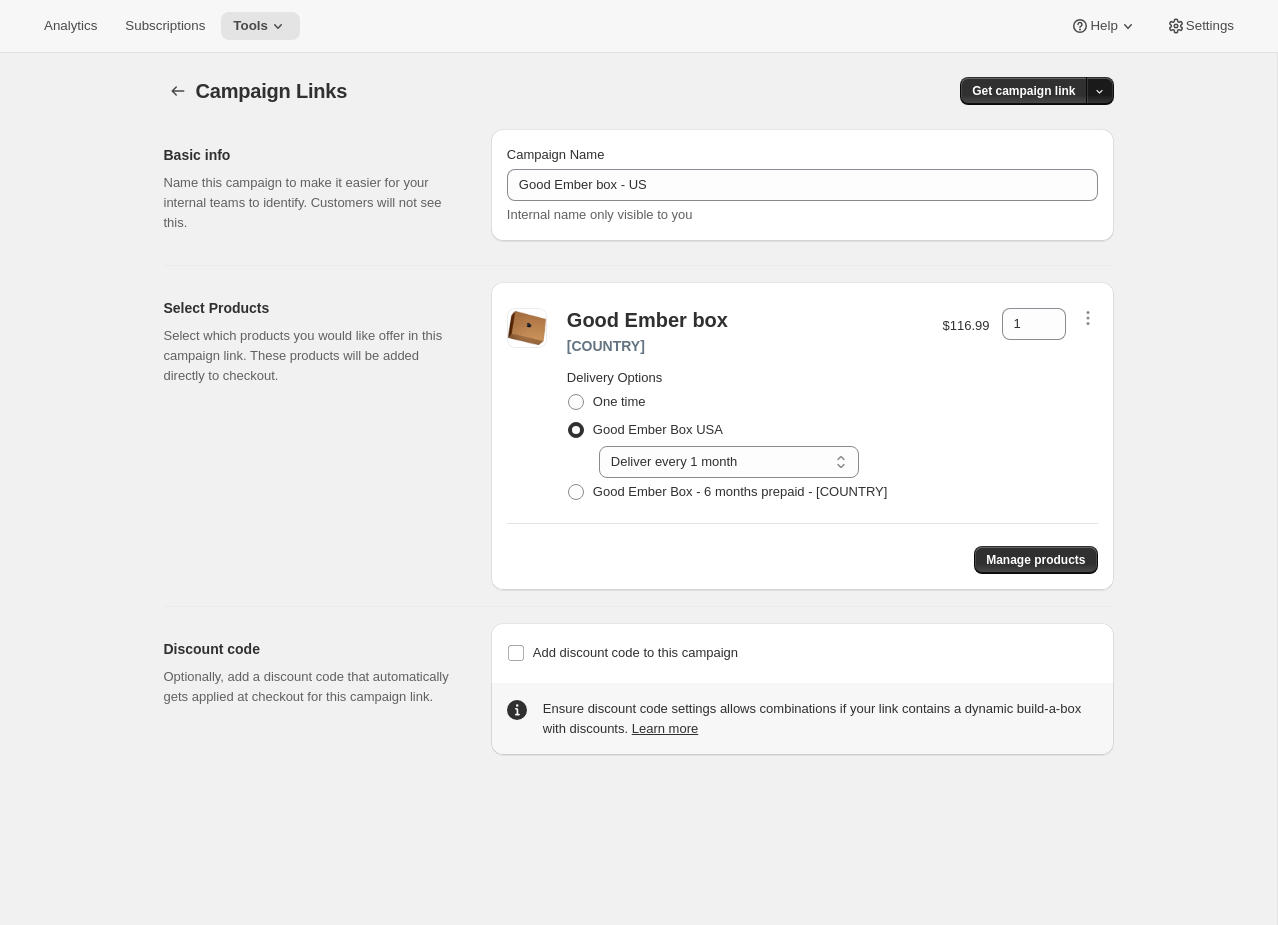 click 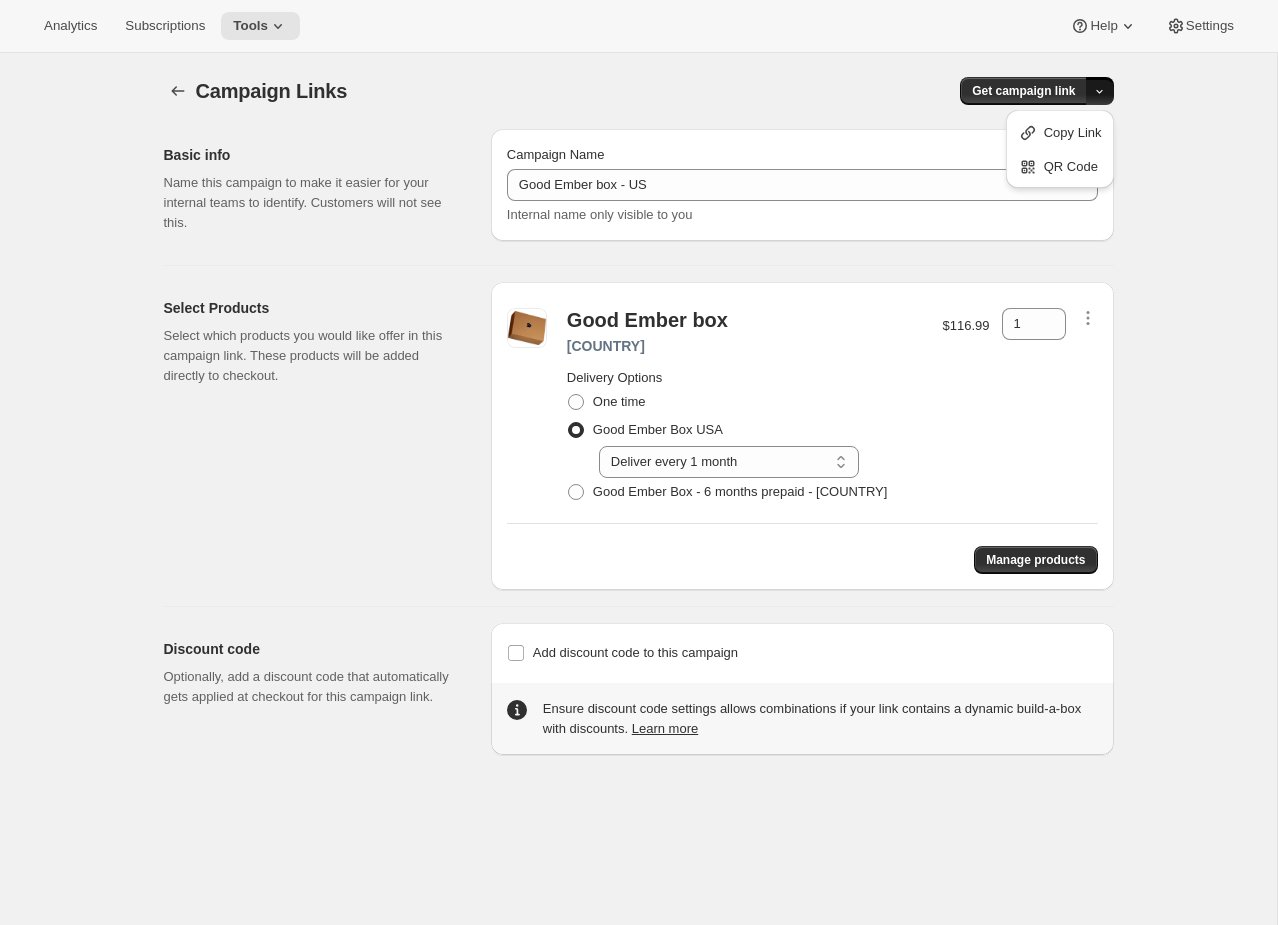 click on "Campaign Links. This page is ready Campaign Links Get campaign link Basic info Name this campaign to make it easier for your internal teams to identify. Customers will not see this. Campaign Name Good Ember box - US Internal name only visible to you Select Products Select which products you would like offer in this campaign link. These products will be added directly to checkout. Good Ember box USA Delivery Options One time Good Ember Box USA Select Deliver every 1 month Deliver every 1 month Good Ember Box - 6 months prepaid - USA $116.99 1 Manage products Discount code Optionally, add a discount code that automatically gets applied at checkout for this campaign link. Add discount code to this campaign Discount code (optional) Ensure discount code settings allows combinations if your link contains a dynamic build-a-box with discounts.   Learn more" at bounding box center (638, 515) 